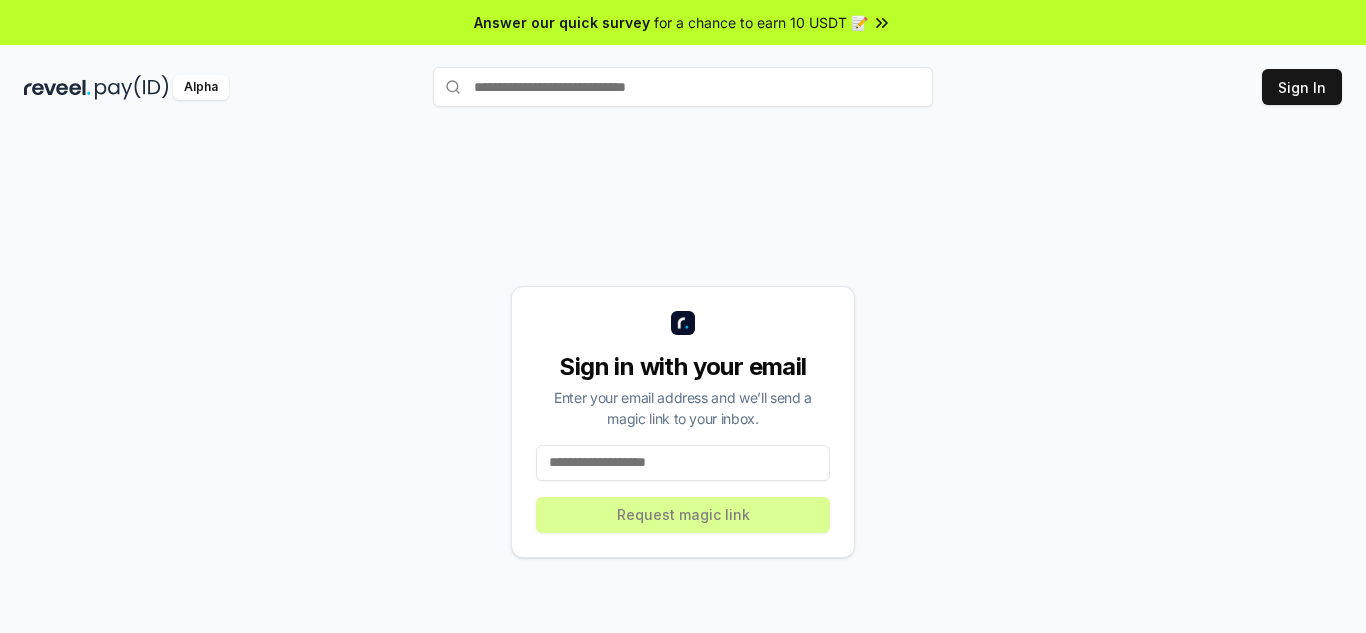 scroll, scrollTop: 0, scrollLeft: 0, axis: both 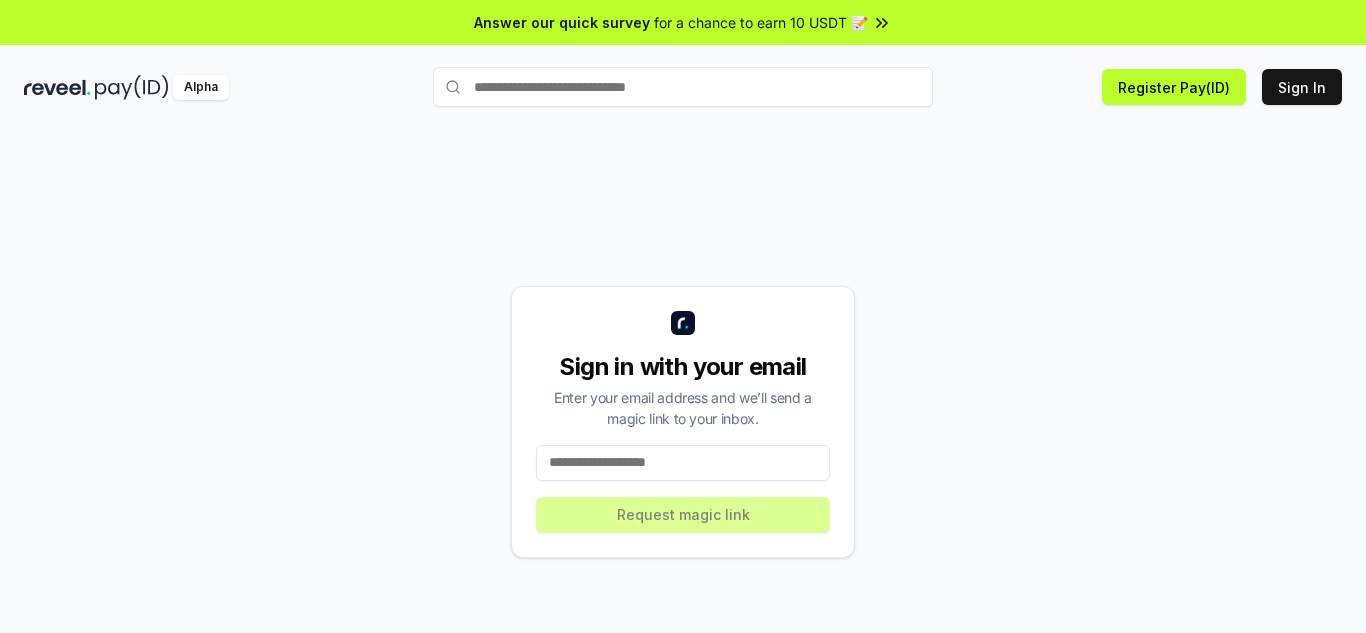 click at bounding box center (683, 463) 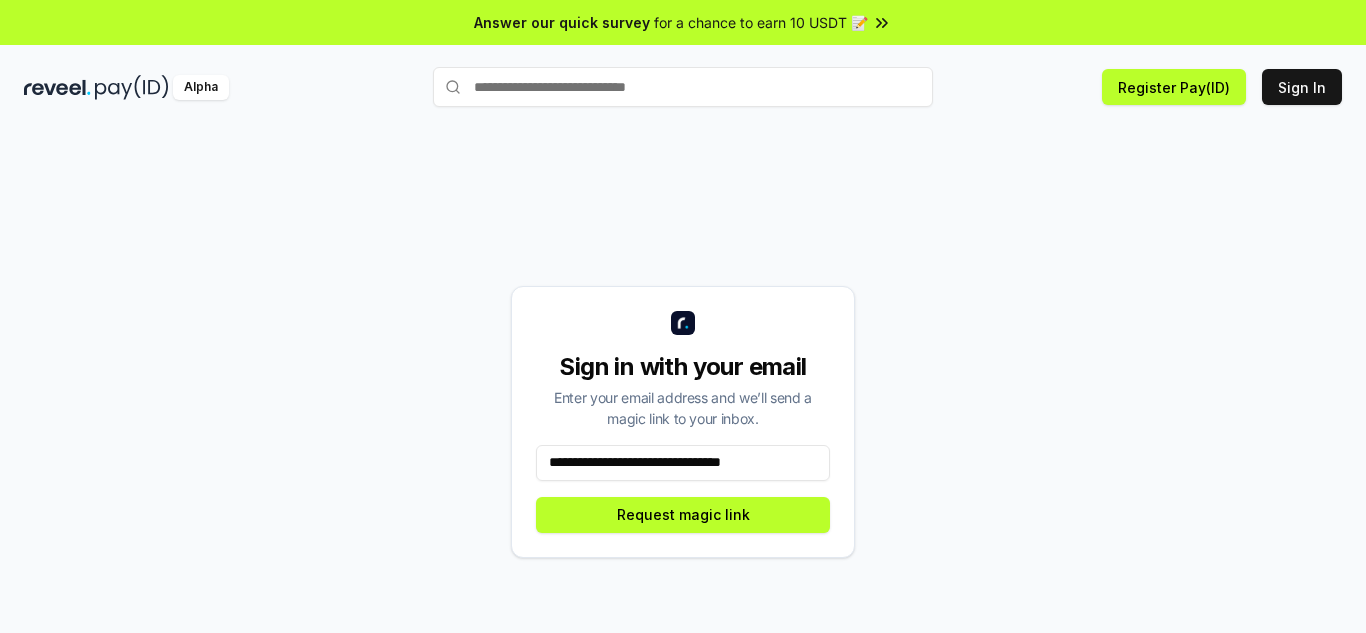 type on "**********" 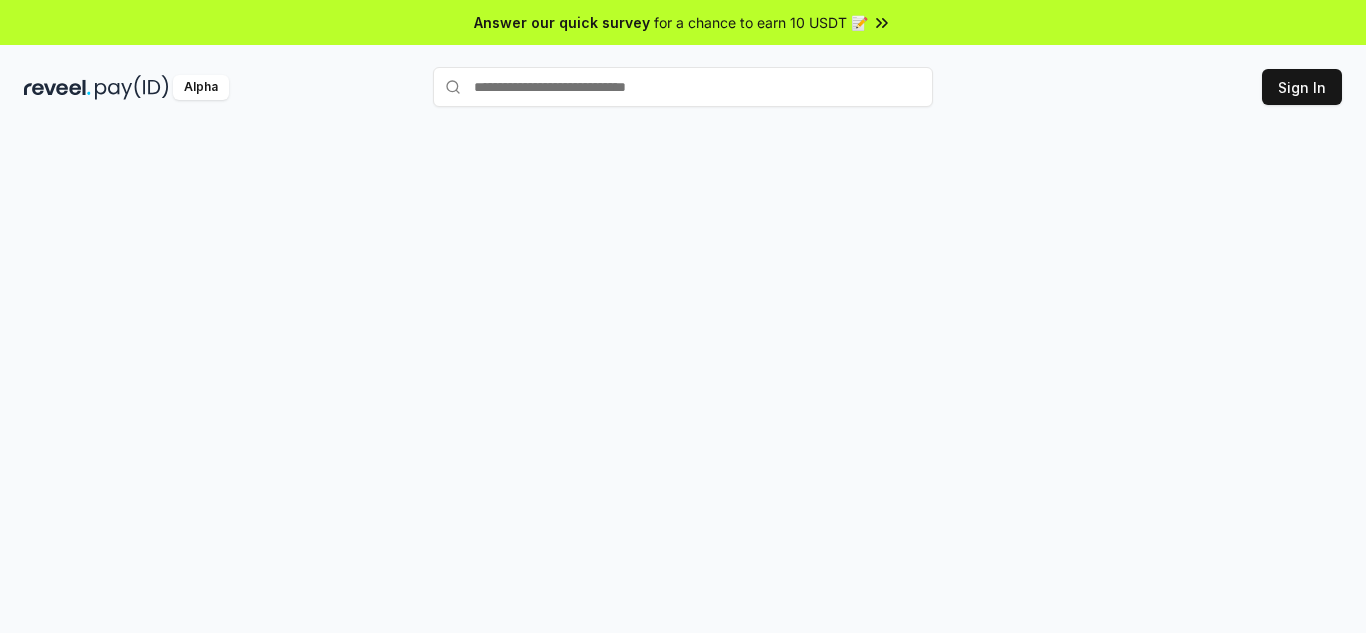 scroll, scrollTop: 0, scrollLeft: 0, axis: both 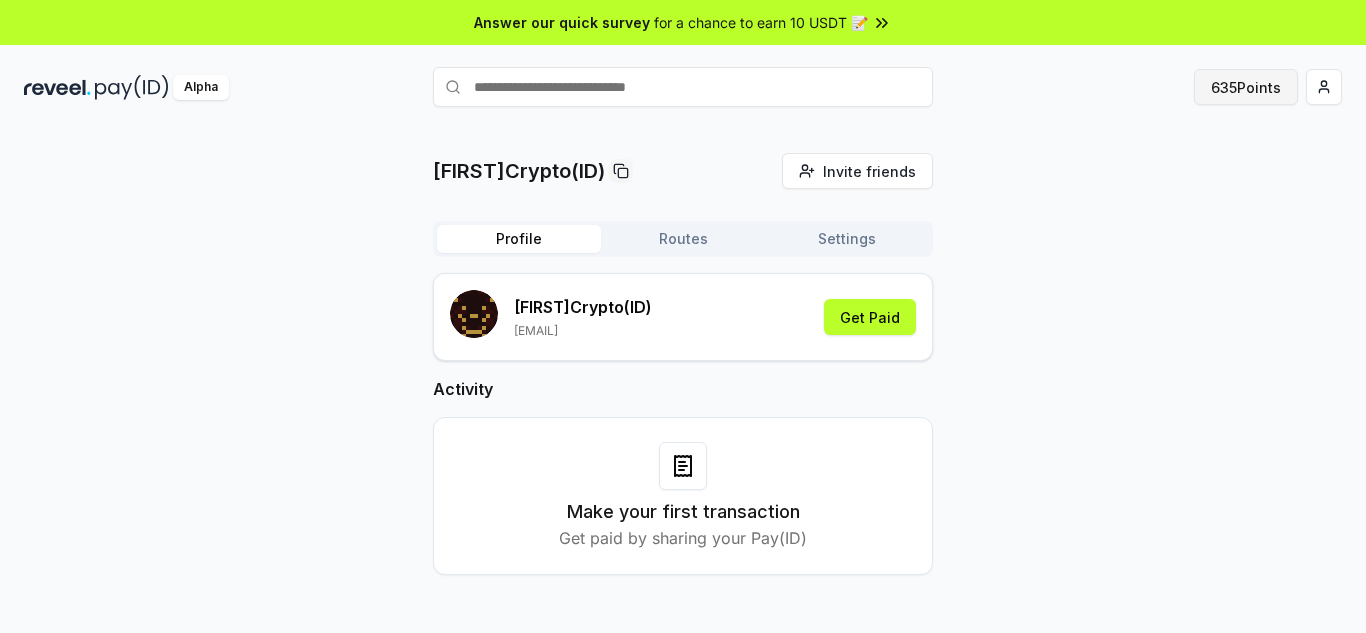 click on "635  Points" at bounding box center [1246, 87] 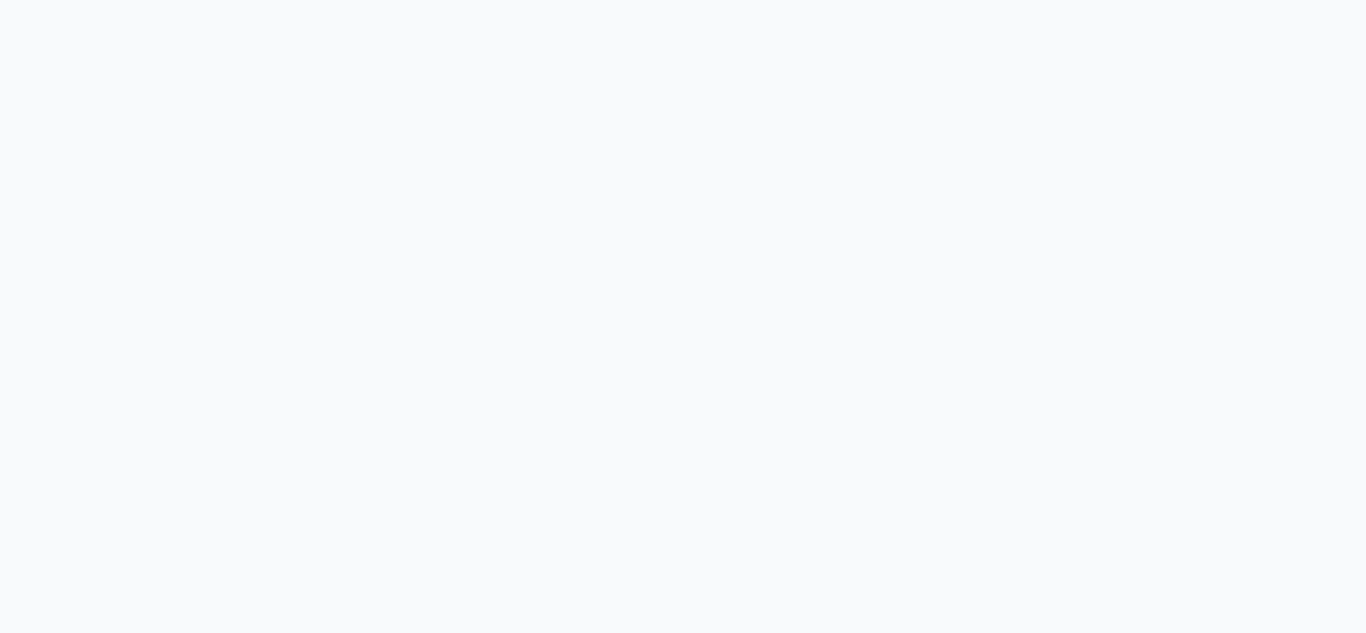 scroll, scrollTop: 0, scrollLeft: 0, axis: both 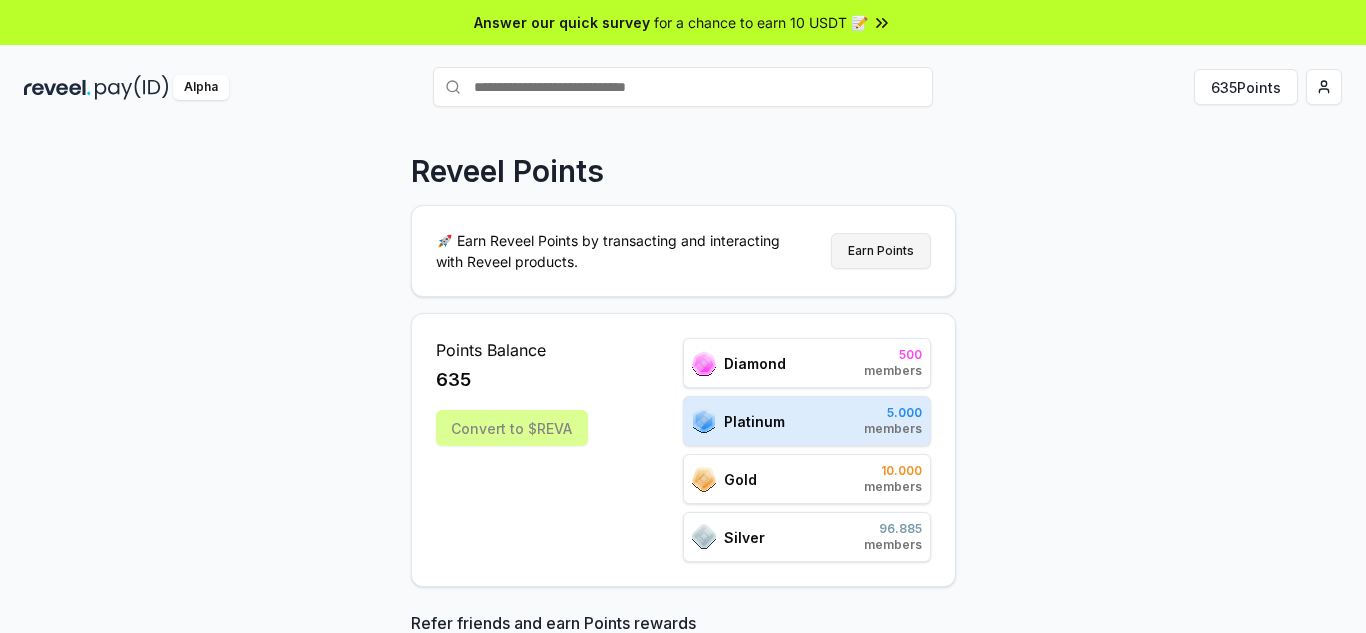 click on "Earn Points" at bounding box center [881, 251] 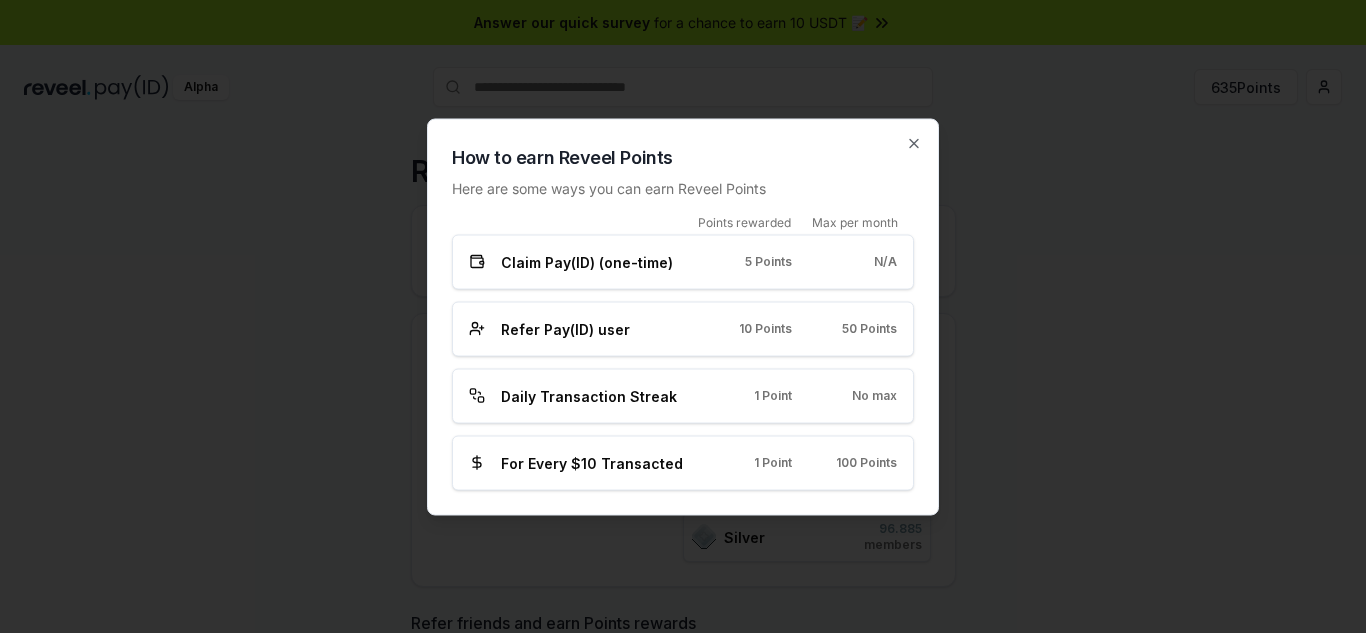 click on "How to earn Reveel Points Here are some ways you can earn Reveel Points Points rewarded Max per month Claim Pay(ID) (one-time) 5 Points N/A Refer Pay(ID) user 10 Points 50 Points Daily Transaction Streak 1 Point No max For Every $10 Transacted 1 Point 100 Points Close" at bounding box center (683, 316) 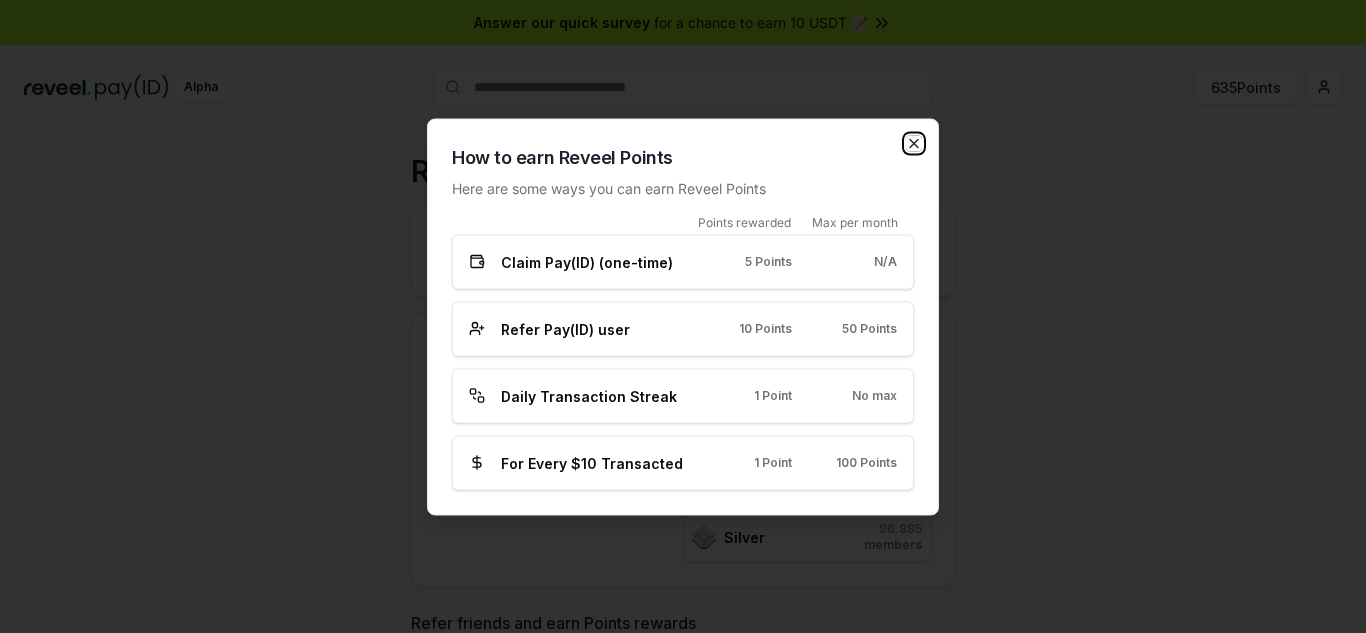 click 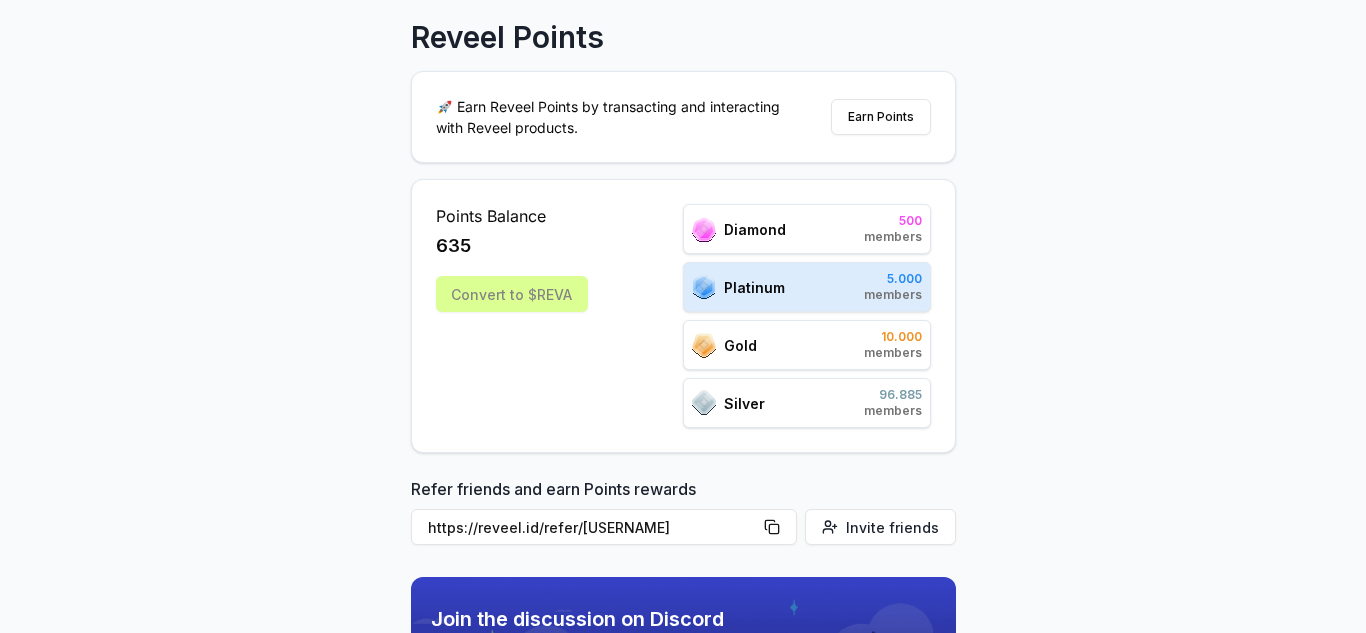 scroll, scrollTop: 0, scrollLeft: 0, axis: both 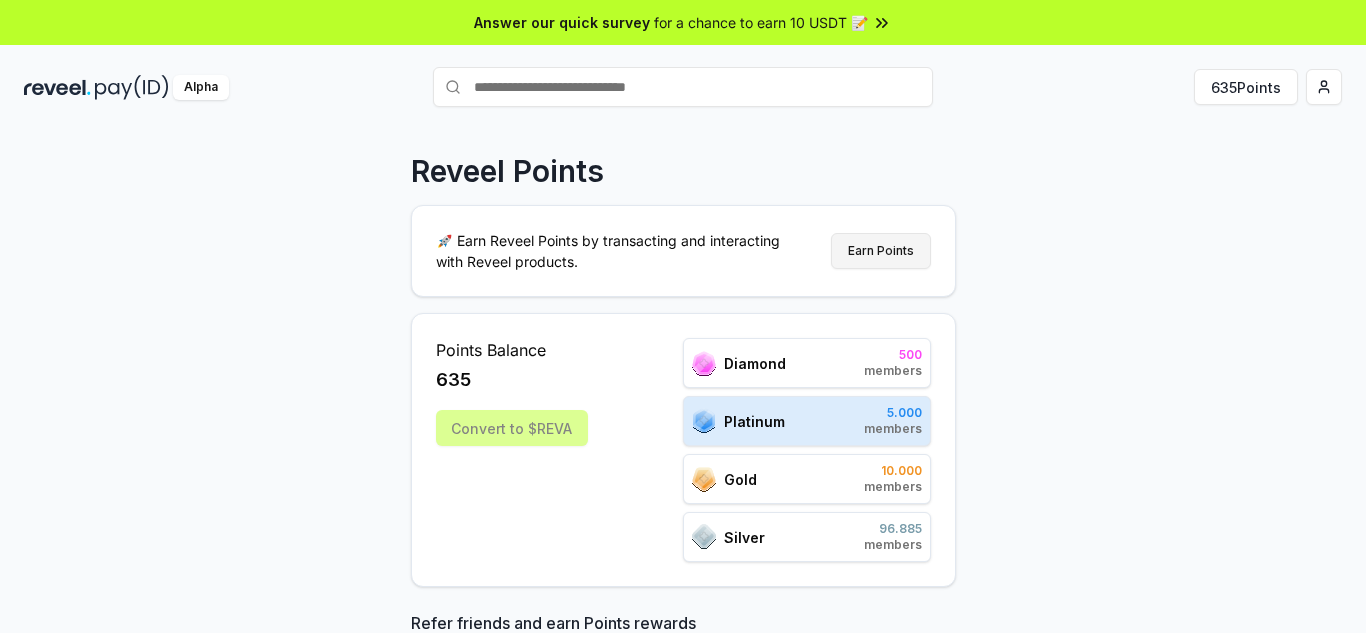 click on "Earn Points" at bounding box center [881, 251] 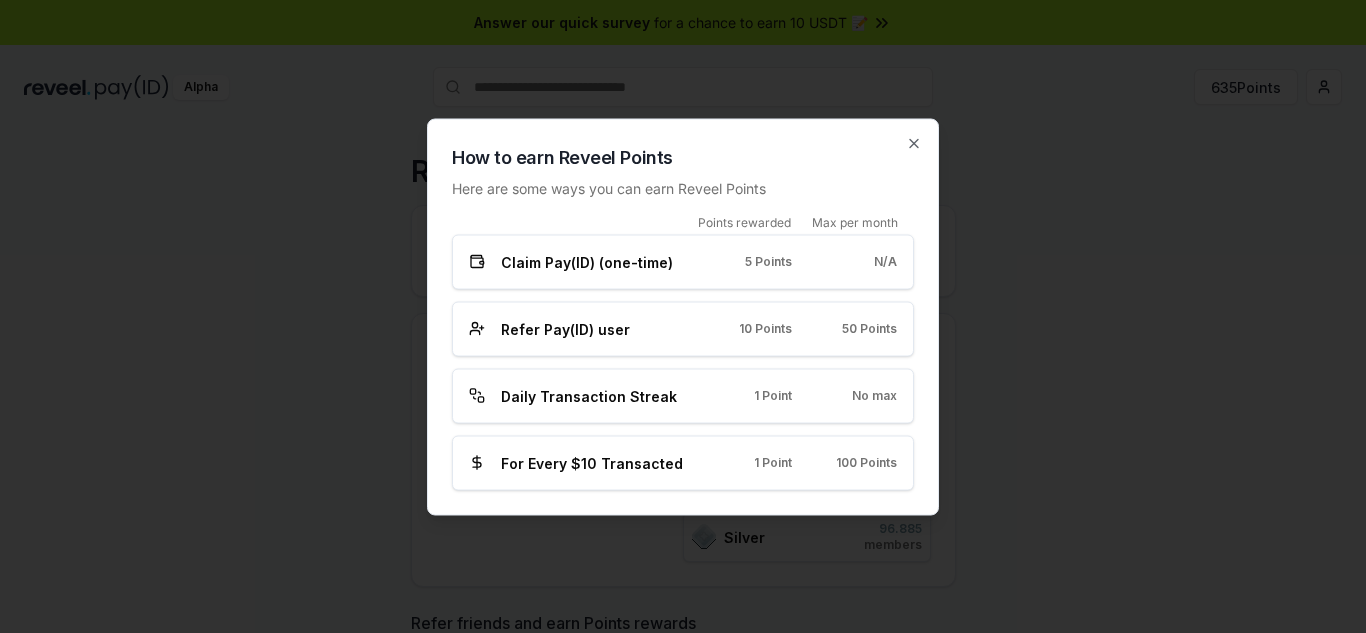 click on "How to earn Reveel Points Here are some ways you can earn Reveel Points Points rewarded Max per month Claim Pay(ID) (one-time) 5 Points N/A Refer Pay(ID) user 10 Points 50 Points Daily Transaction Streak 1 Point No max For Every $10 Transacted 1 Point 100 Points Close" at bounding box center [683, 316] 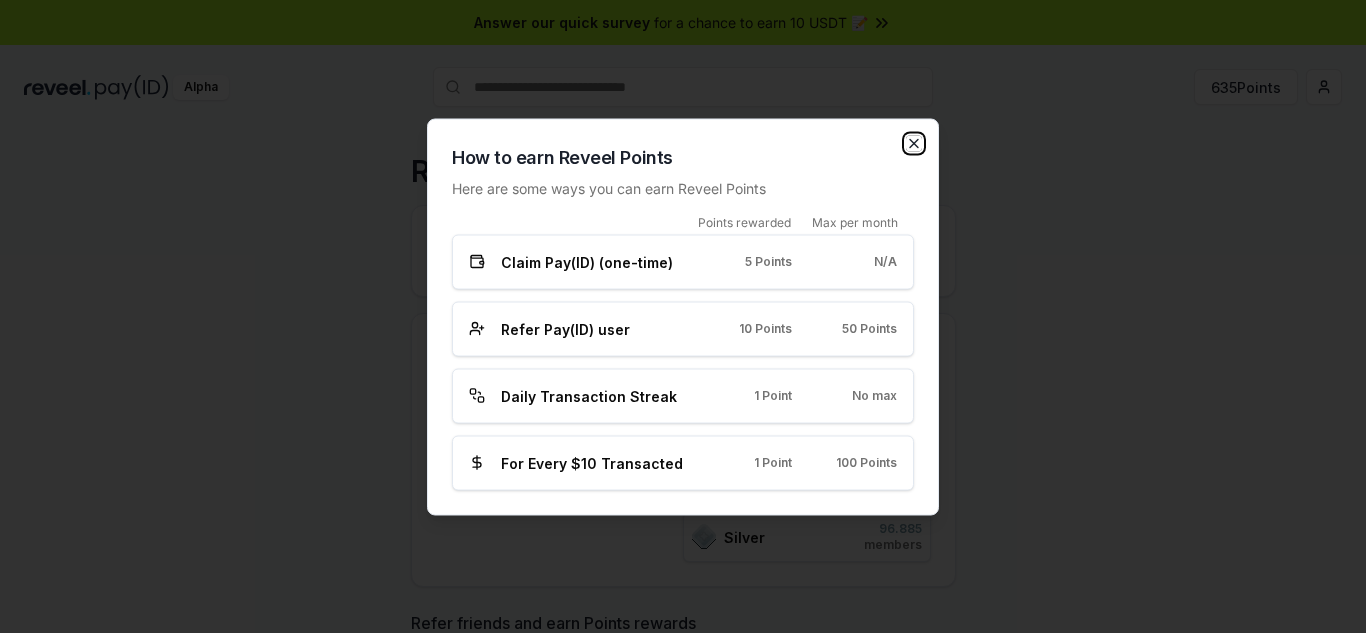 click 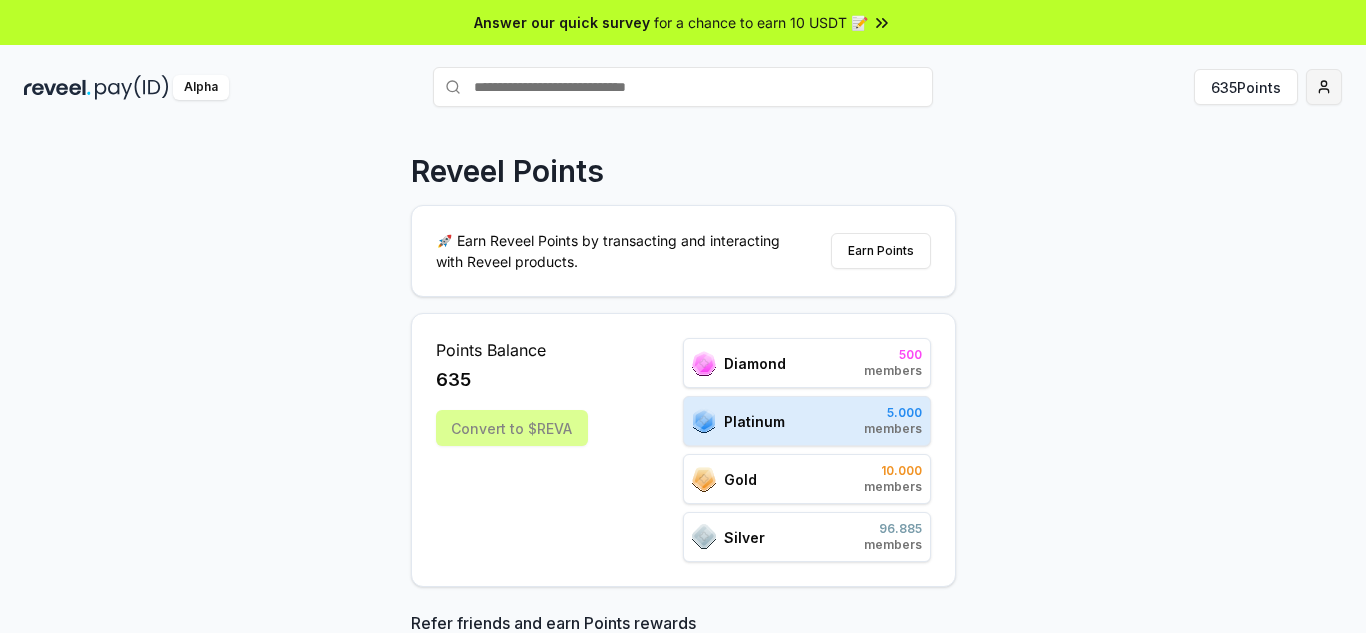 click on "Answer our quick survey for a chance to earn 10 USDT 📝 Alpha   635  Points Reveel Points  🚀 Earn Reveel Points by transacting and interacting with Reveel products. Earn Points Points Balance  635 Convert to $REVA Diamond 500 members Platinum 5.000 members Gold 10.000 members Silver 96.885 members Refer friends and earn Points rewards https://reveel.id/refer/Gui7hermeCrypto Invite friends Join the discussion on Discord Join Discord     31.2K community members Leaderboard Diamond Platinum Gold Silver Rank Pay(ID) Points # 1677 Gui7hermeCrypto 635 # 501 789 12,988 # 502 core 12,952 # 503 natalia 12,934 # 504 dyingreplica8105 12,934 # 505 makssimfortzswtb 12,934 # 506 org 12,928 # 507 dante00023 12,856 # 508 0xcalderascale 12,844 # 509 thisneverends 12,843 # 510 navallicensee861 12,843 Previous 1 2 3 4 5 More pages 500 Next" at bounding box center [683, 316] 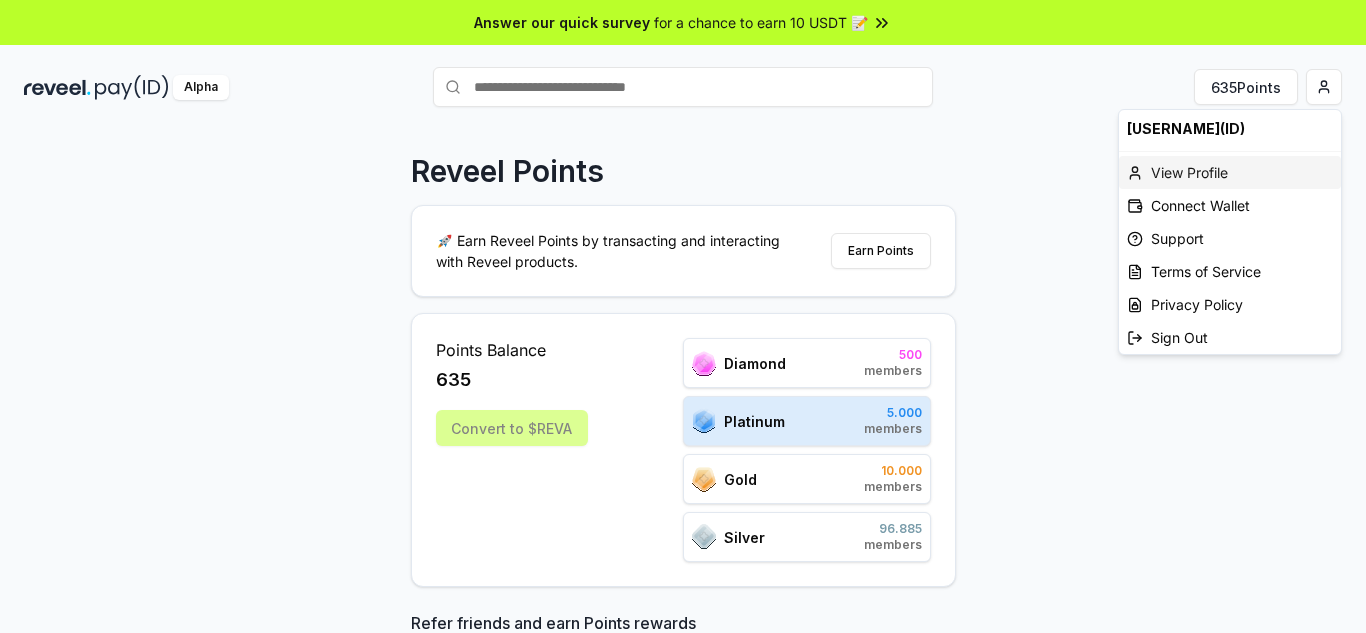 click on "View Profile" at bounding box center [1230, 172] 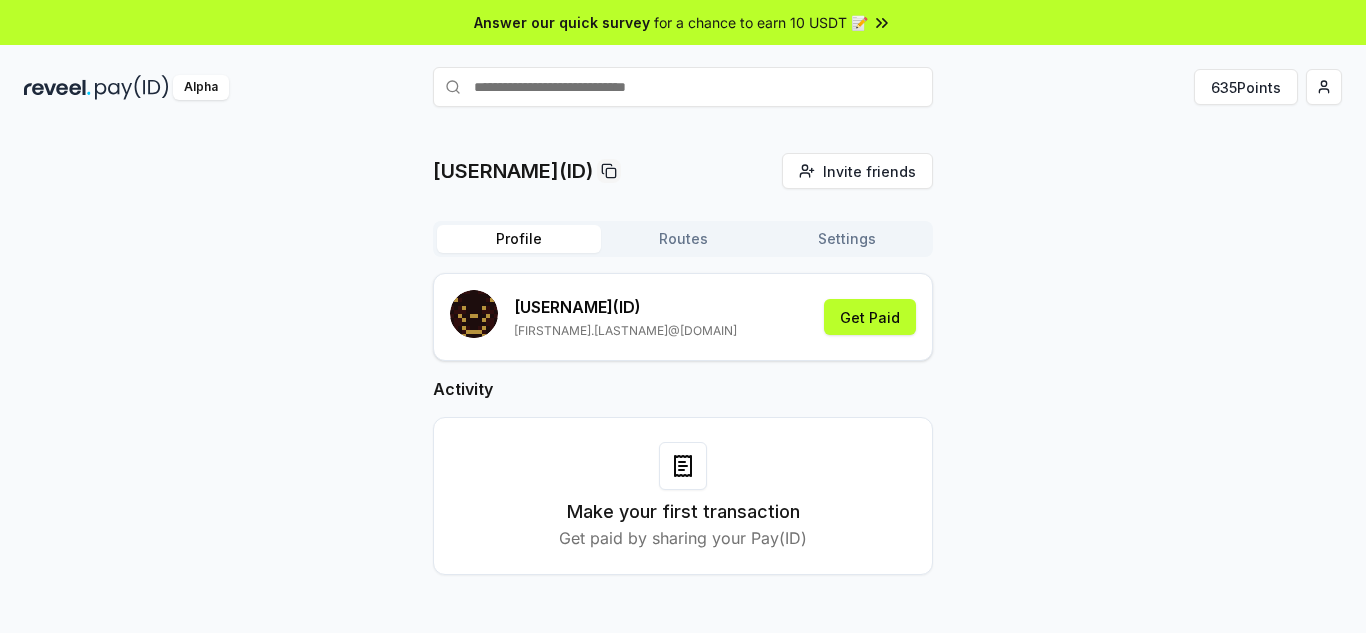 scroll, scrollTop: 0, scrollLeft: 0, axis: both 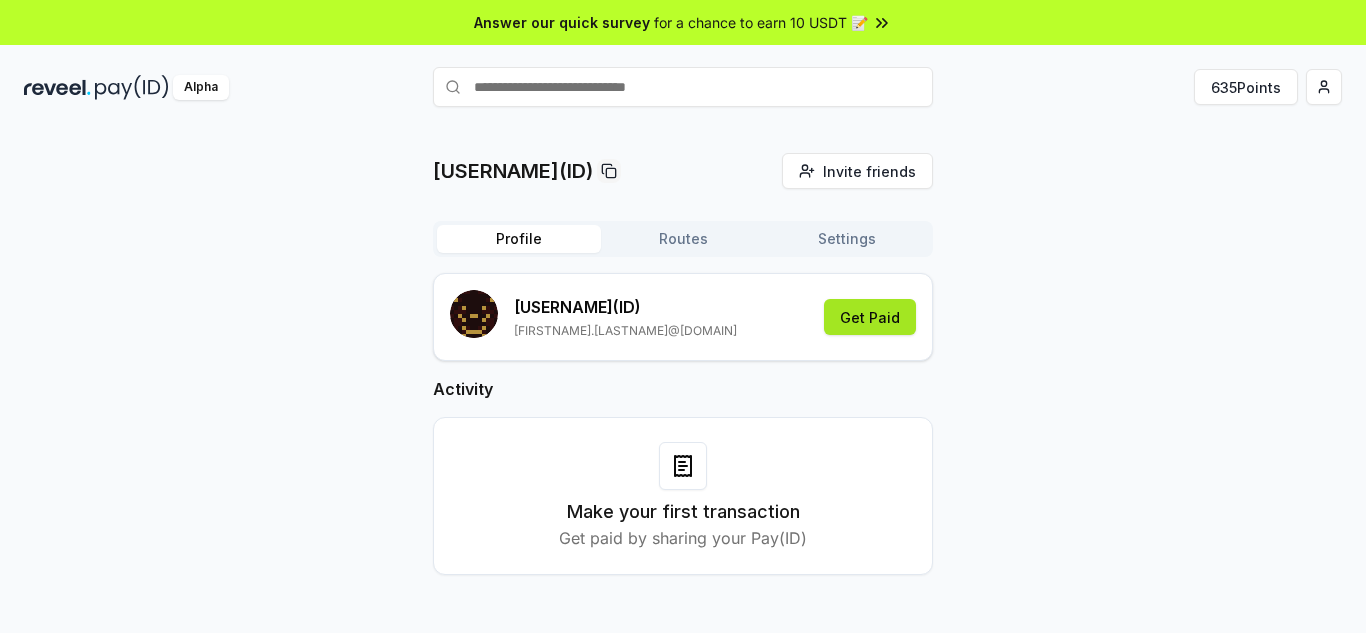 click on "Get Paid" at bounding box center [870, 317] 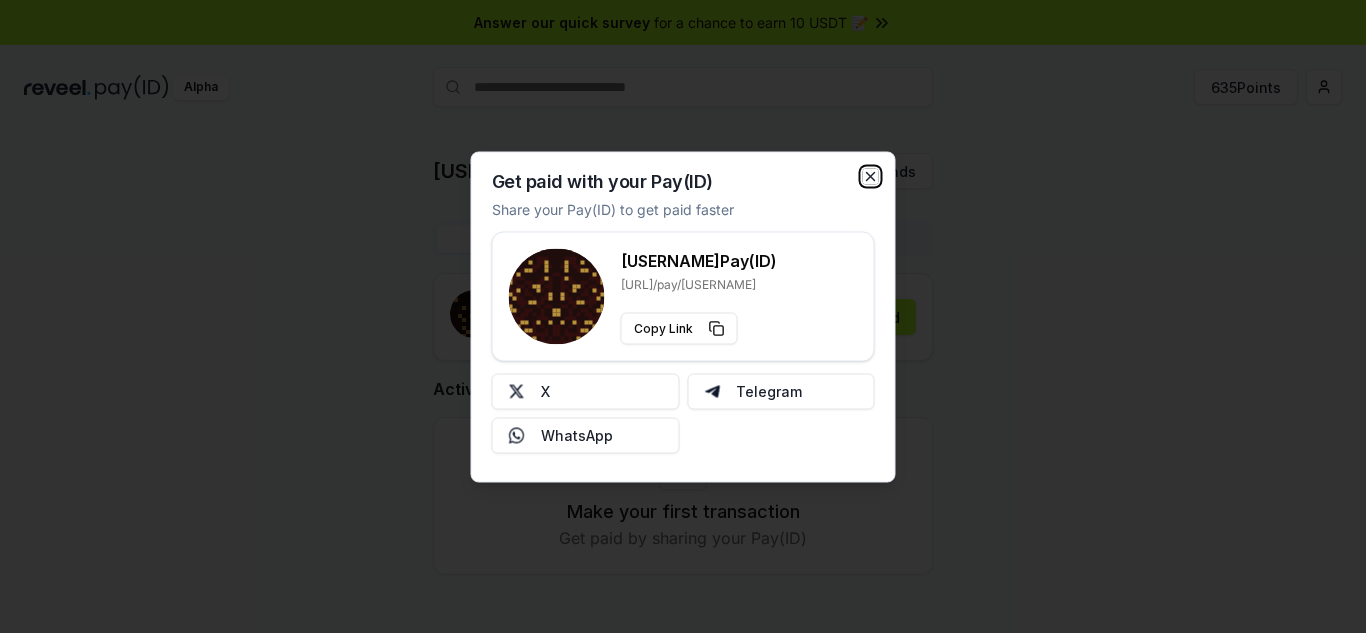 click 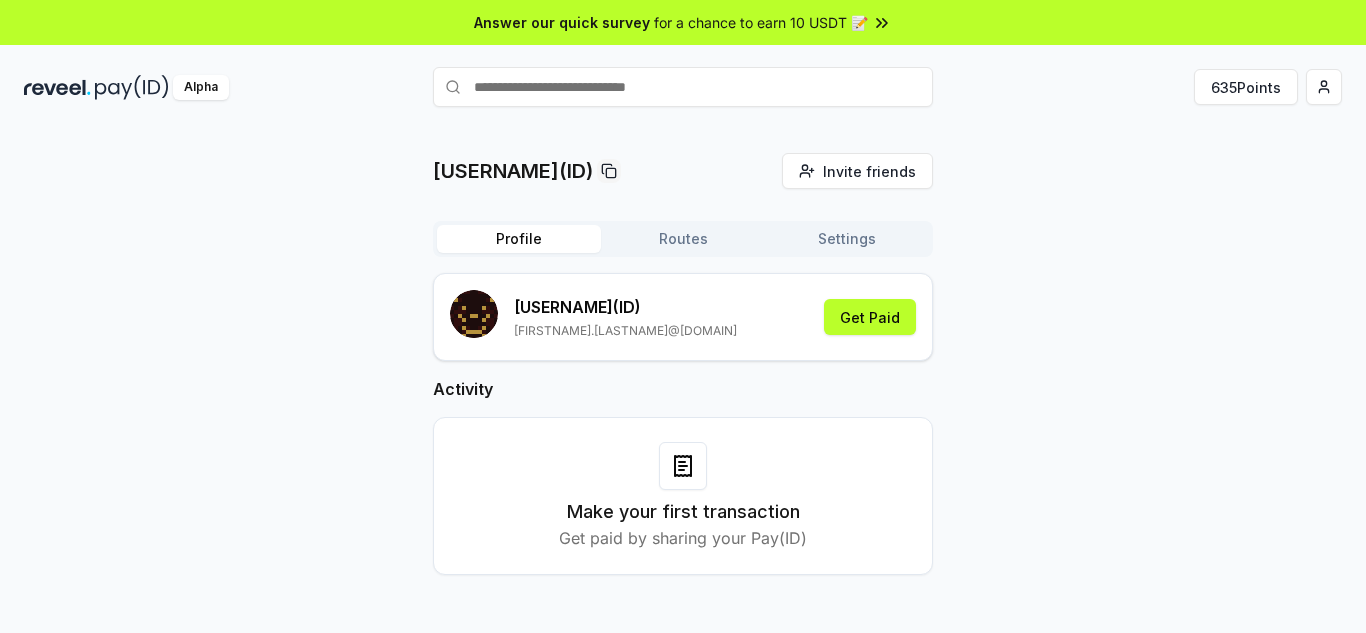 click on "Routes" at bounding box center (683, 239) 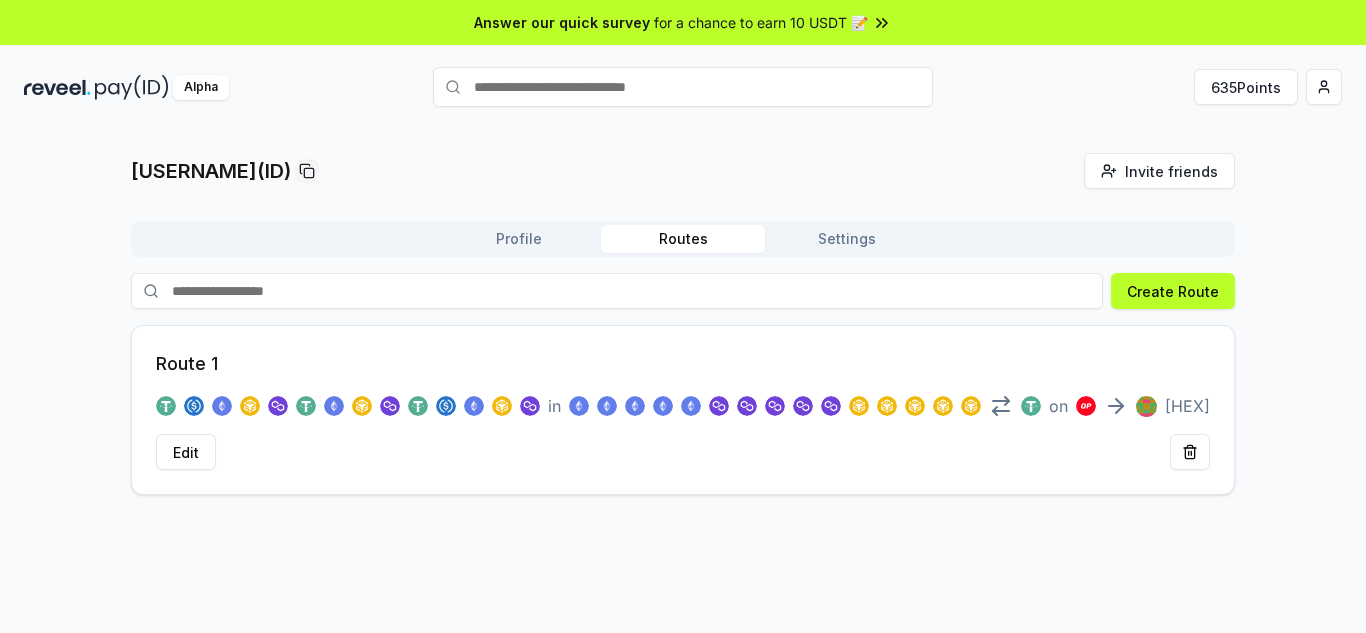 click on "Settings" at bounding box center [847, 239] 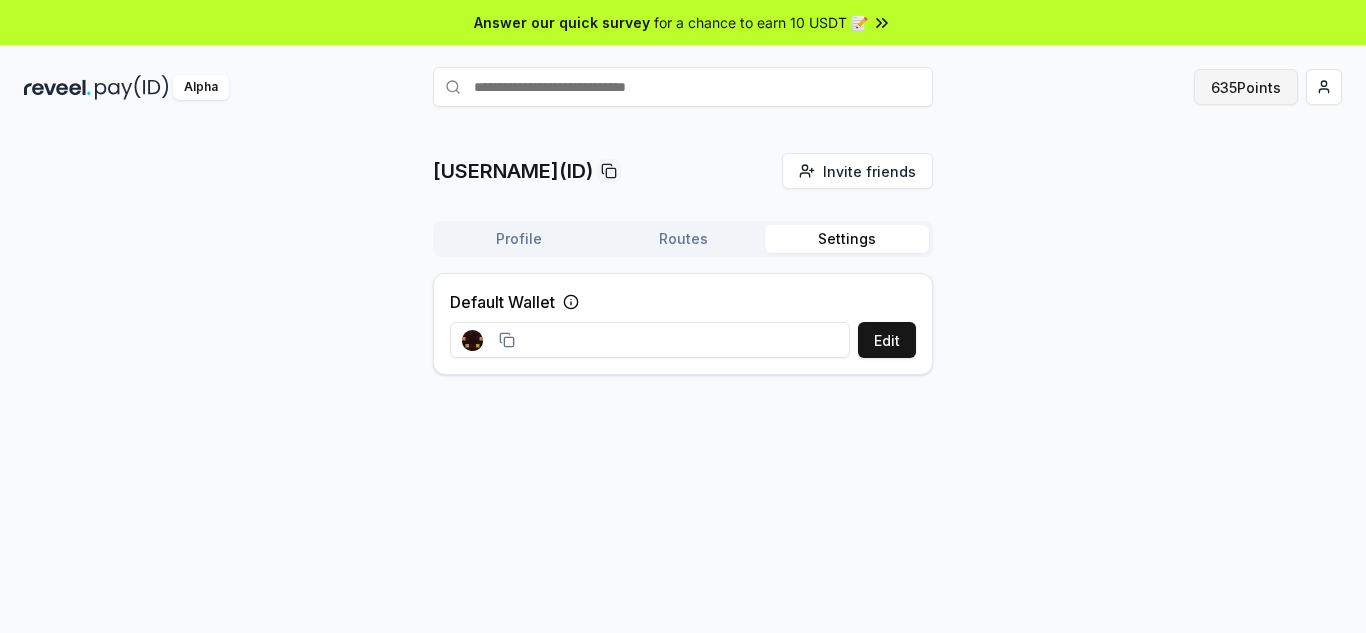 click on "635  Points" at bounding box center (1246, 87) 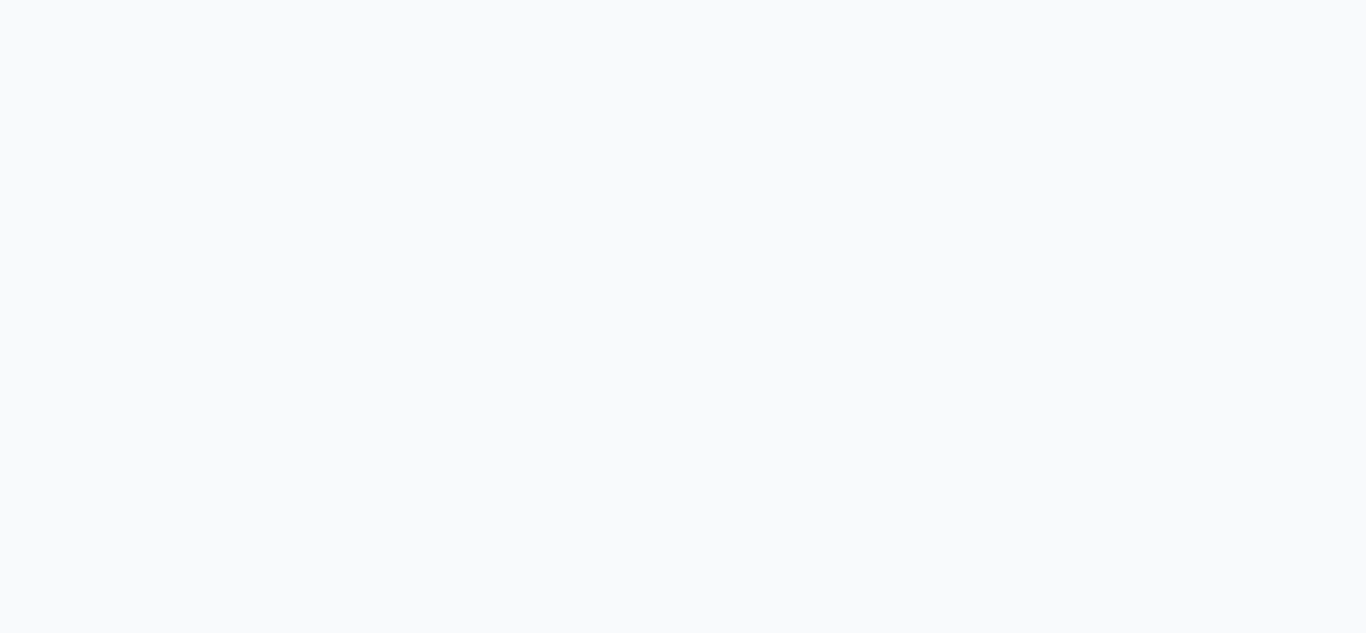 scroll, scrollTop: 0, scrollLeft: 0, axis: both 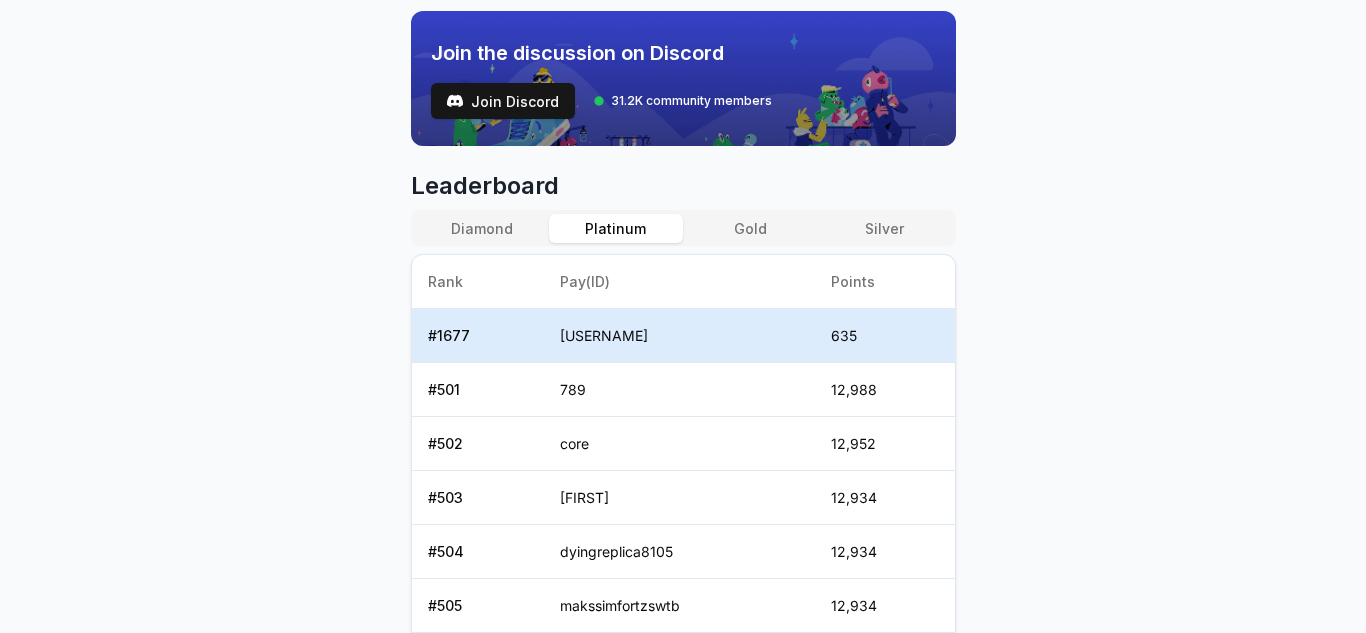 click on "Diamond" at bounding box center [482, 228] 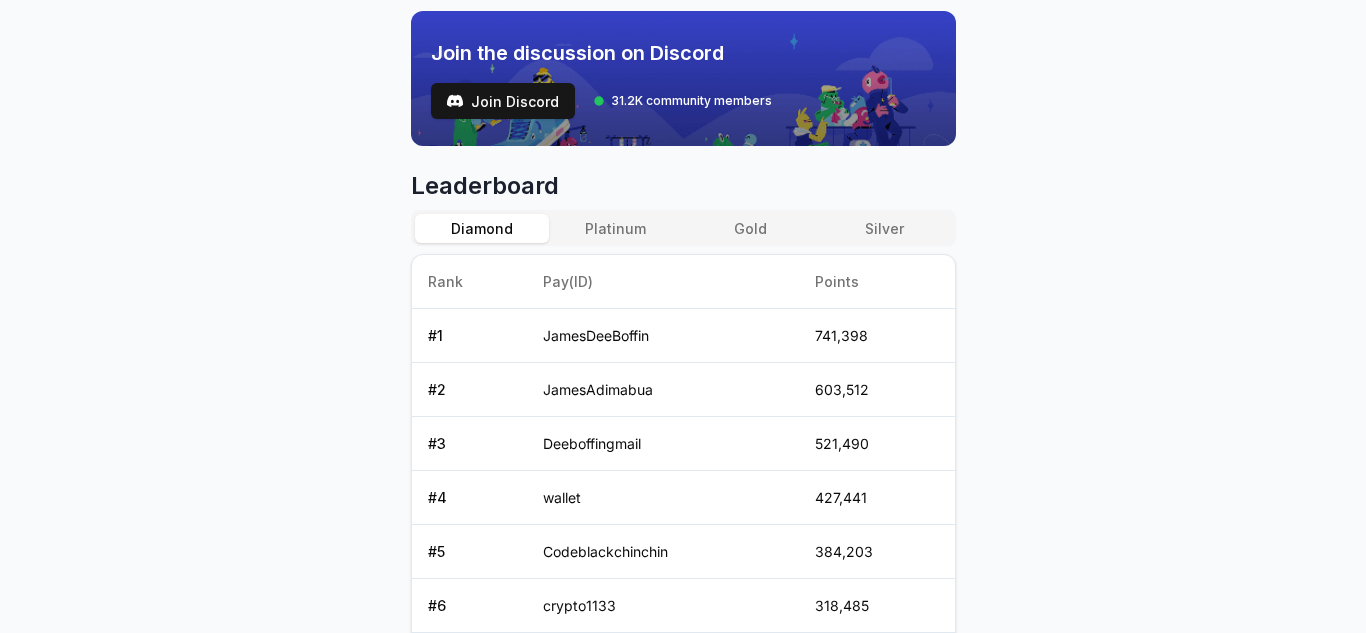 click on "Platinum" at bounding box center (616, 228) 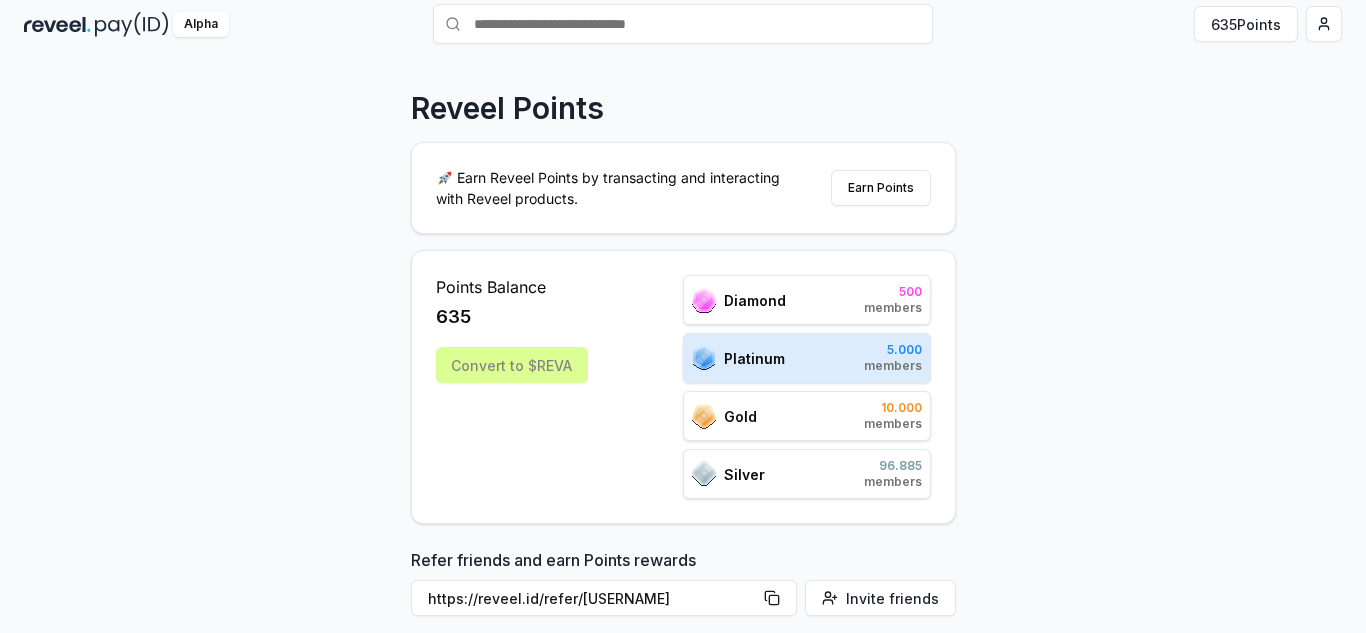 scroll, scrollTop: 0, scrollLeft: 0, axis: both 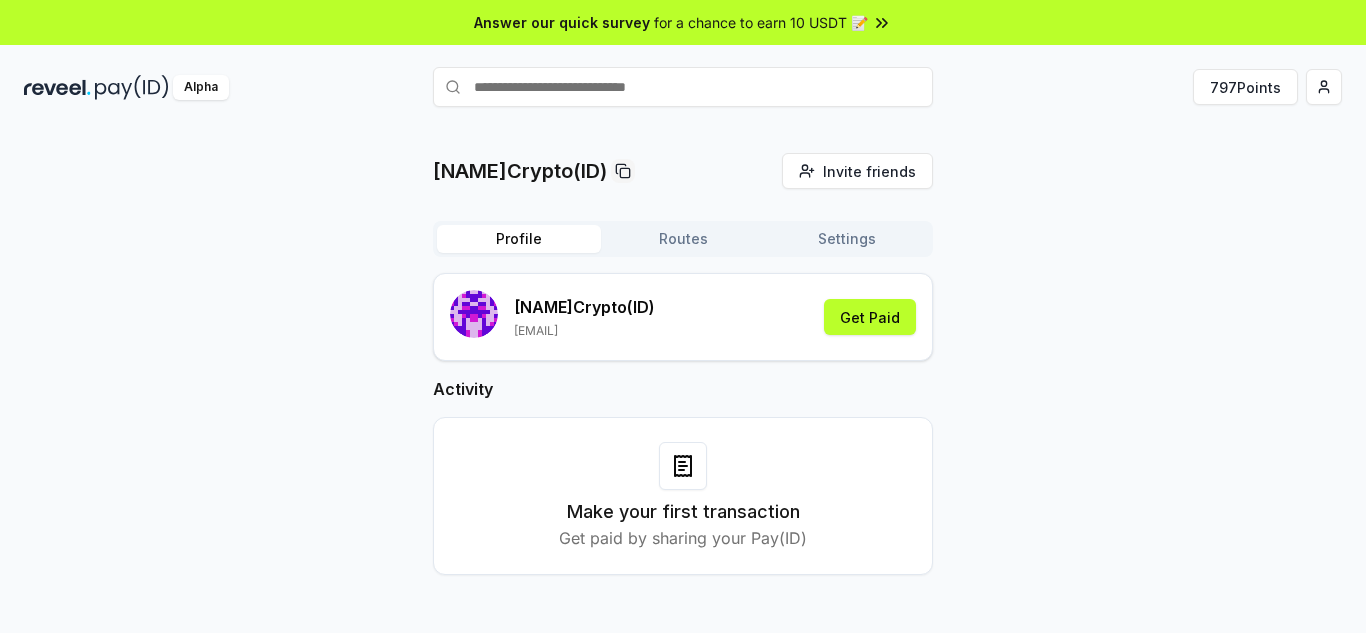 drag, startPoint x: 518, startPoint y: 307, endPoint x: 649, endPoint y: 297, distance: 131.38112 